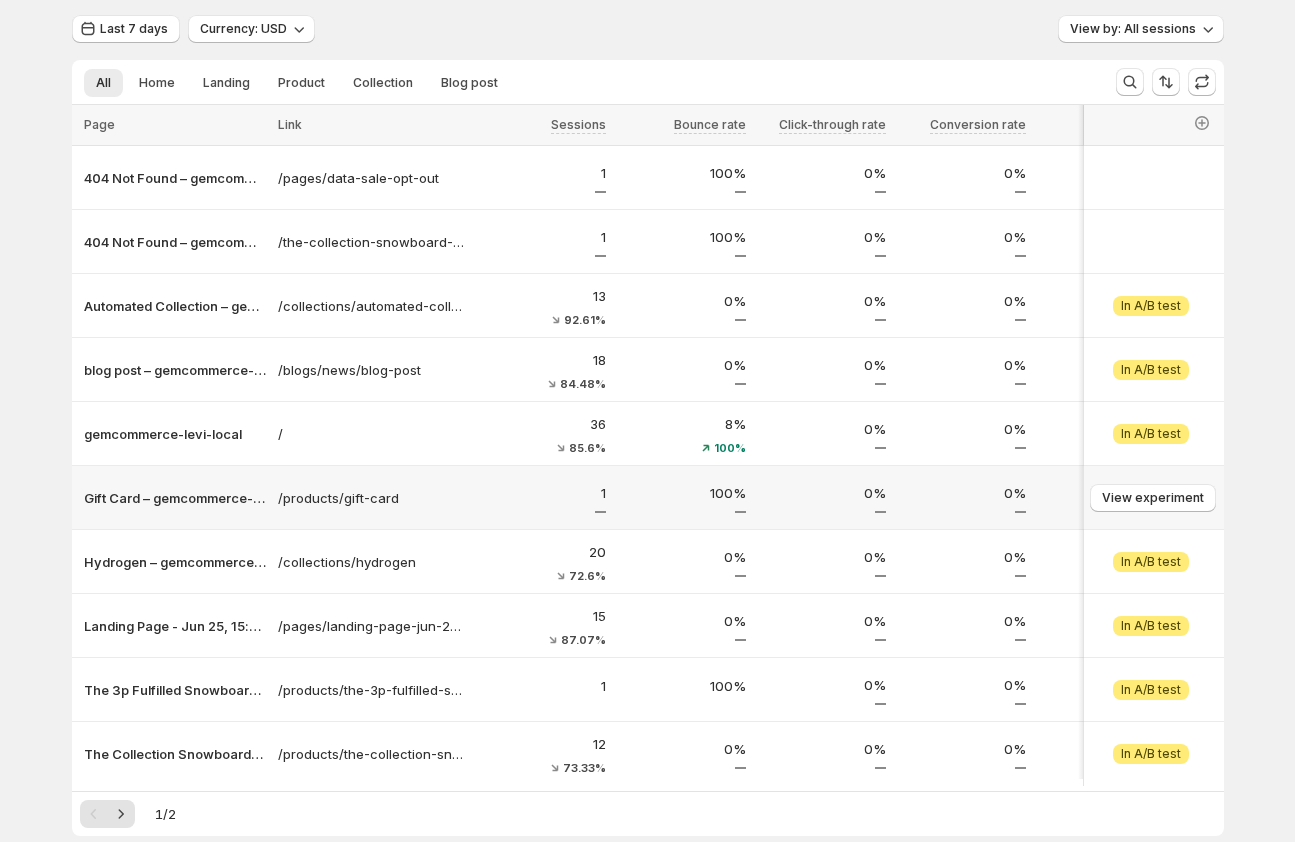 scroll, scrollTop: 0, scrollLeft: 0, axis: both 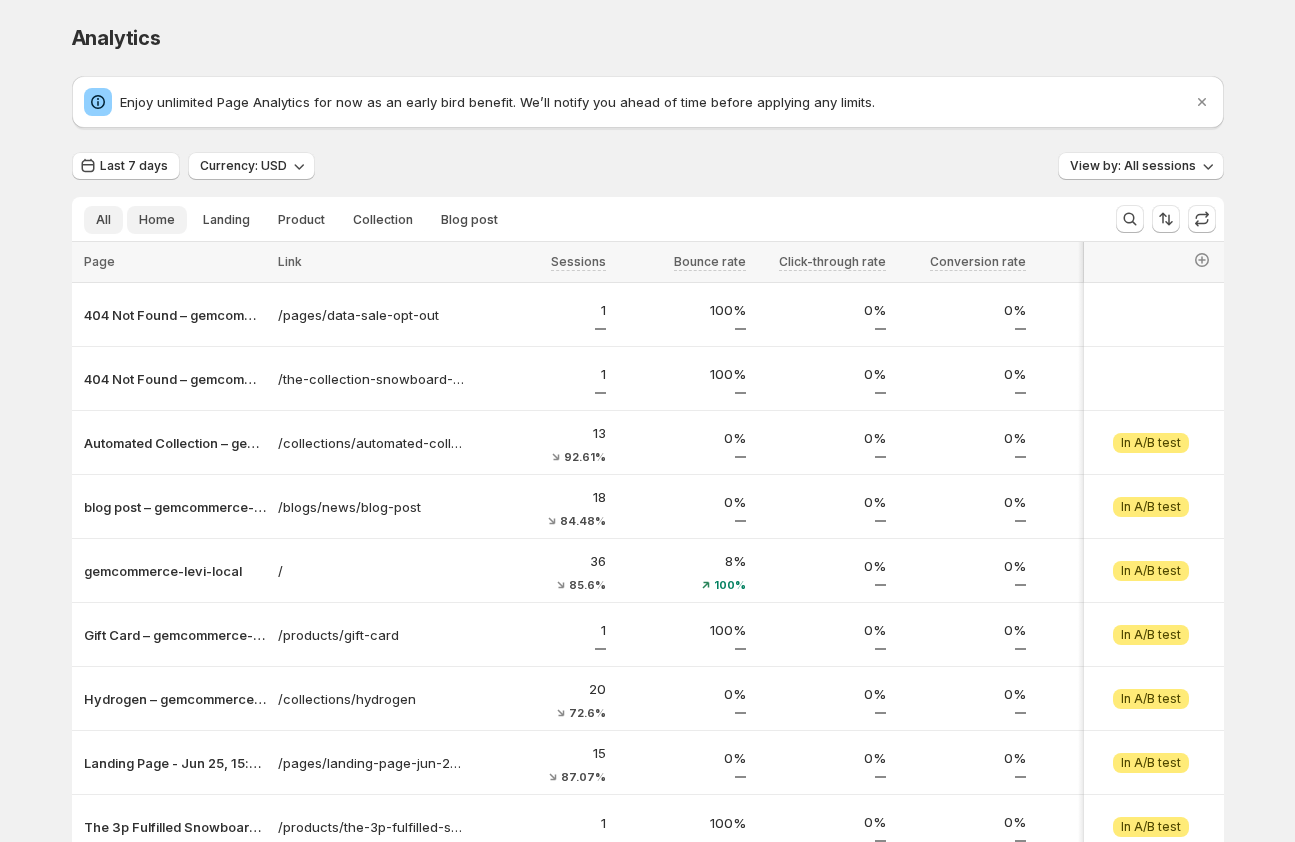 click on "Home" at bounding box center (157, 220) 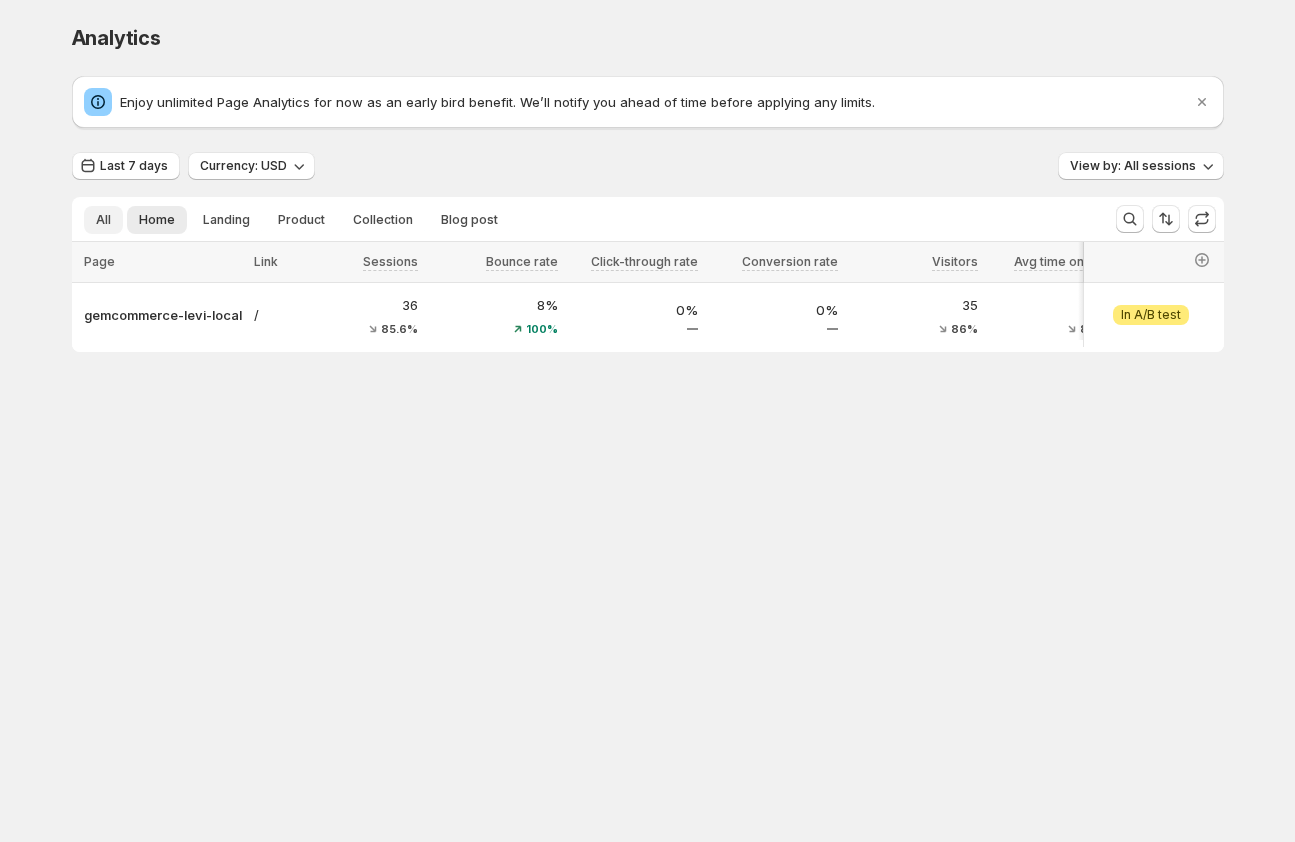 click on "All" at bounding box center (103, 220) 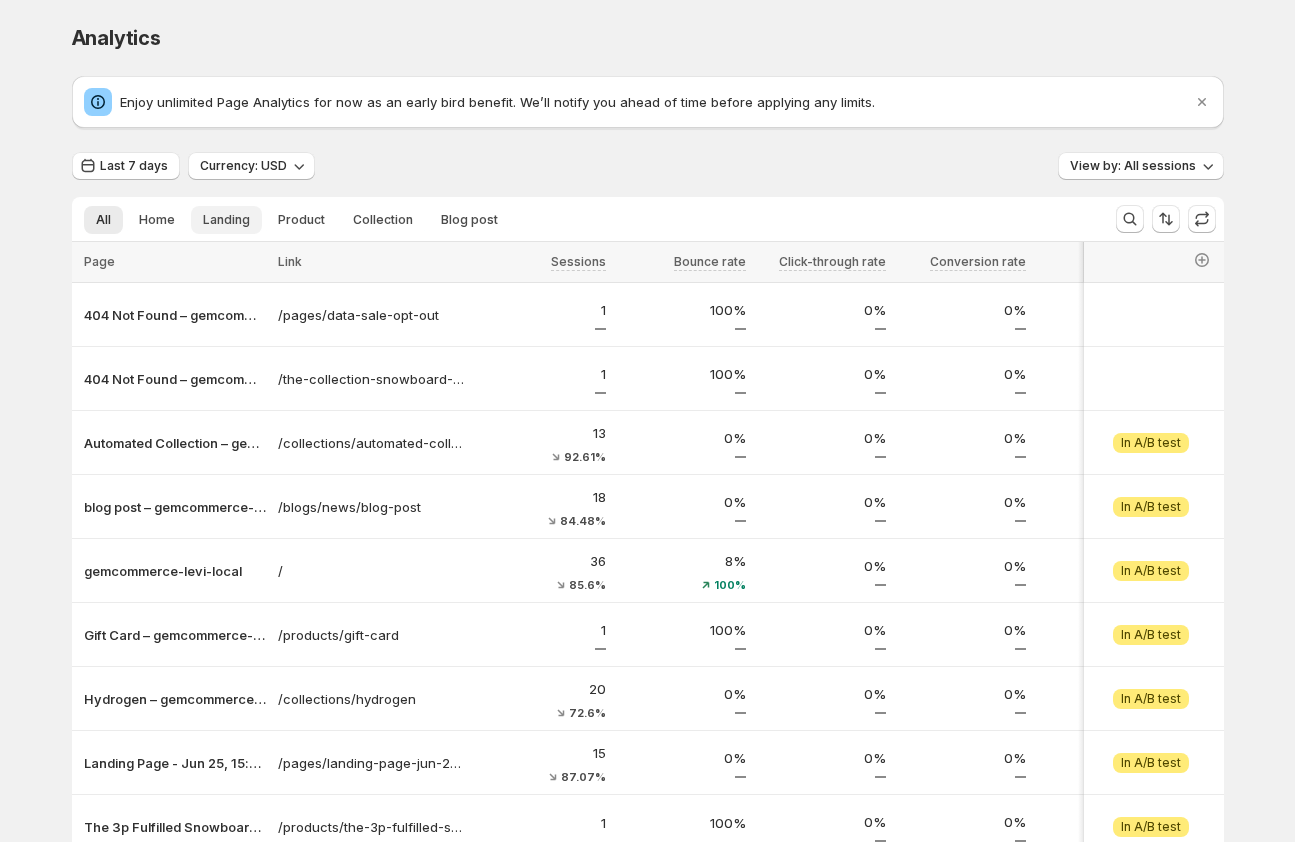 click on "Landing" at bounding box center (226, 220) 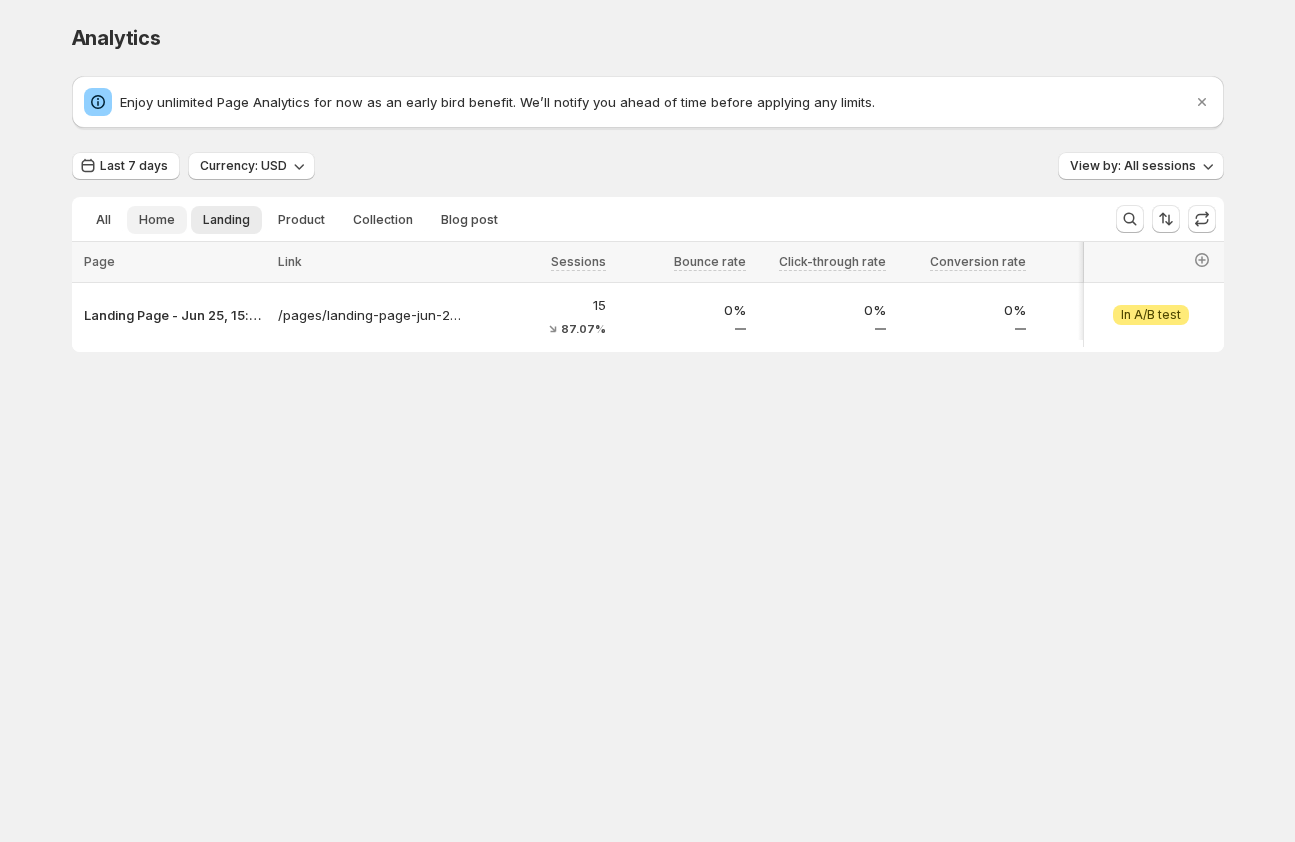 click on "Home" at bounding box center (157, 220) 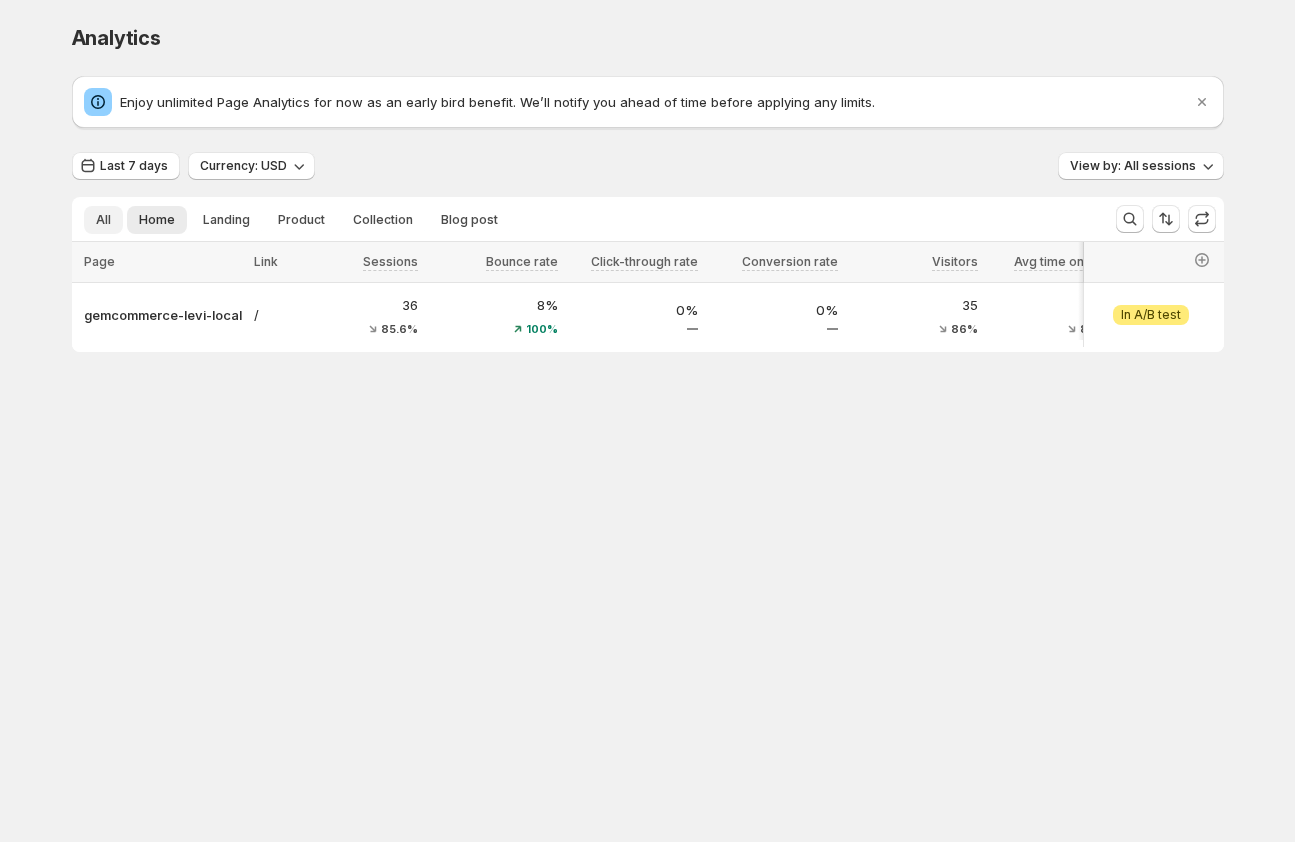 click on "All" at bounding box center [103, 220] 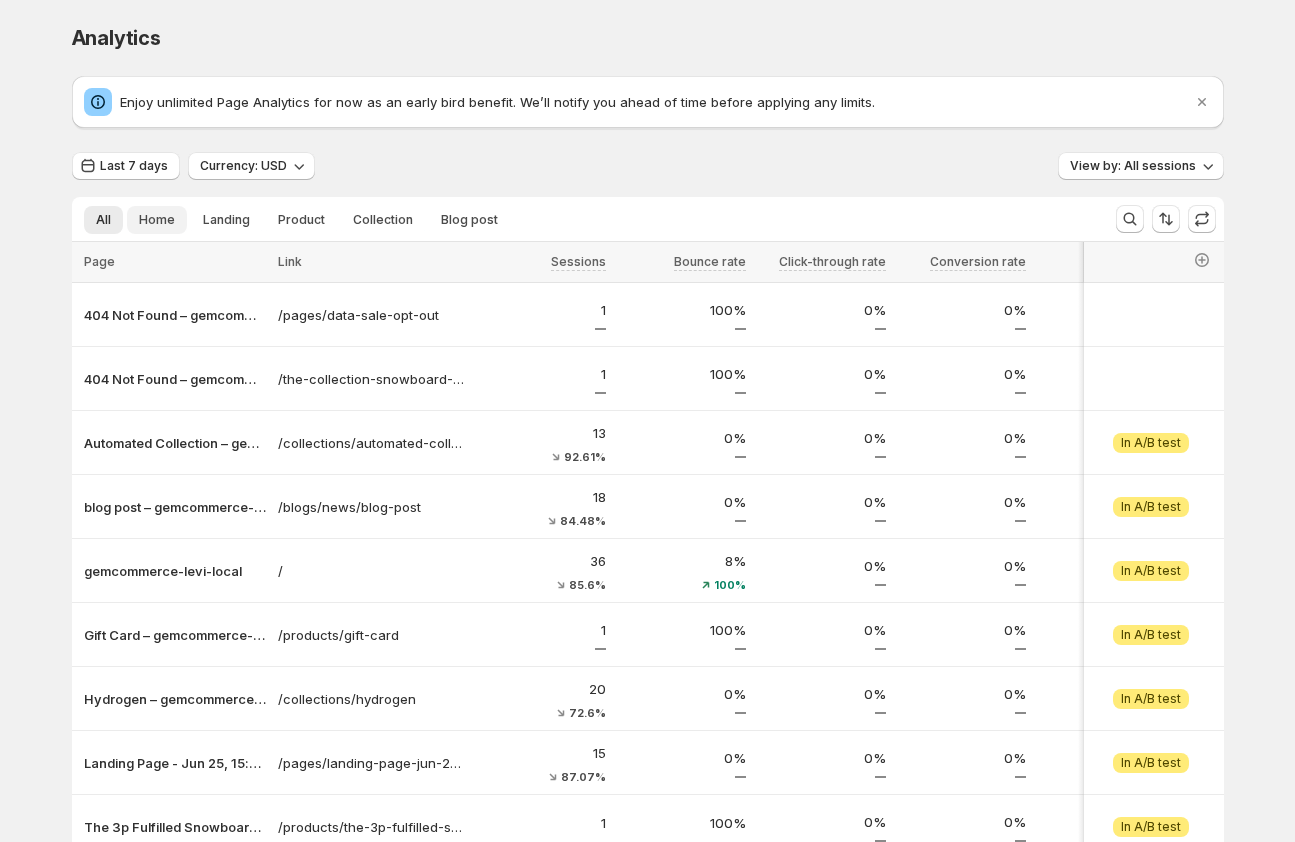 click on "Home" at bounding box center (157, 220) 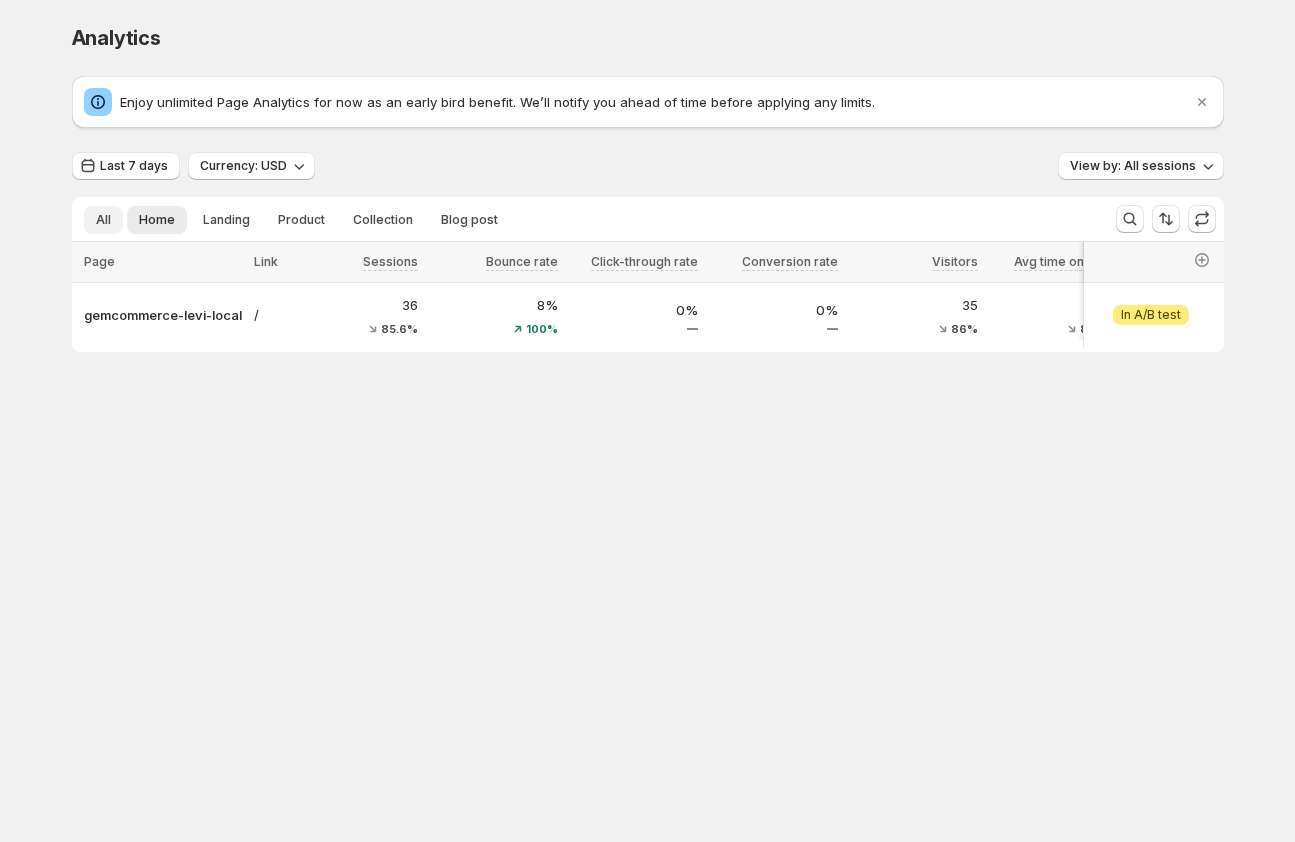click on "All" at bounding box center [103, 220] 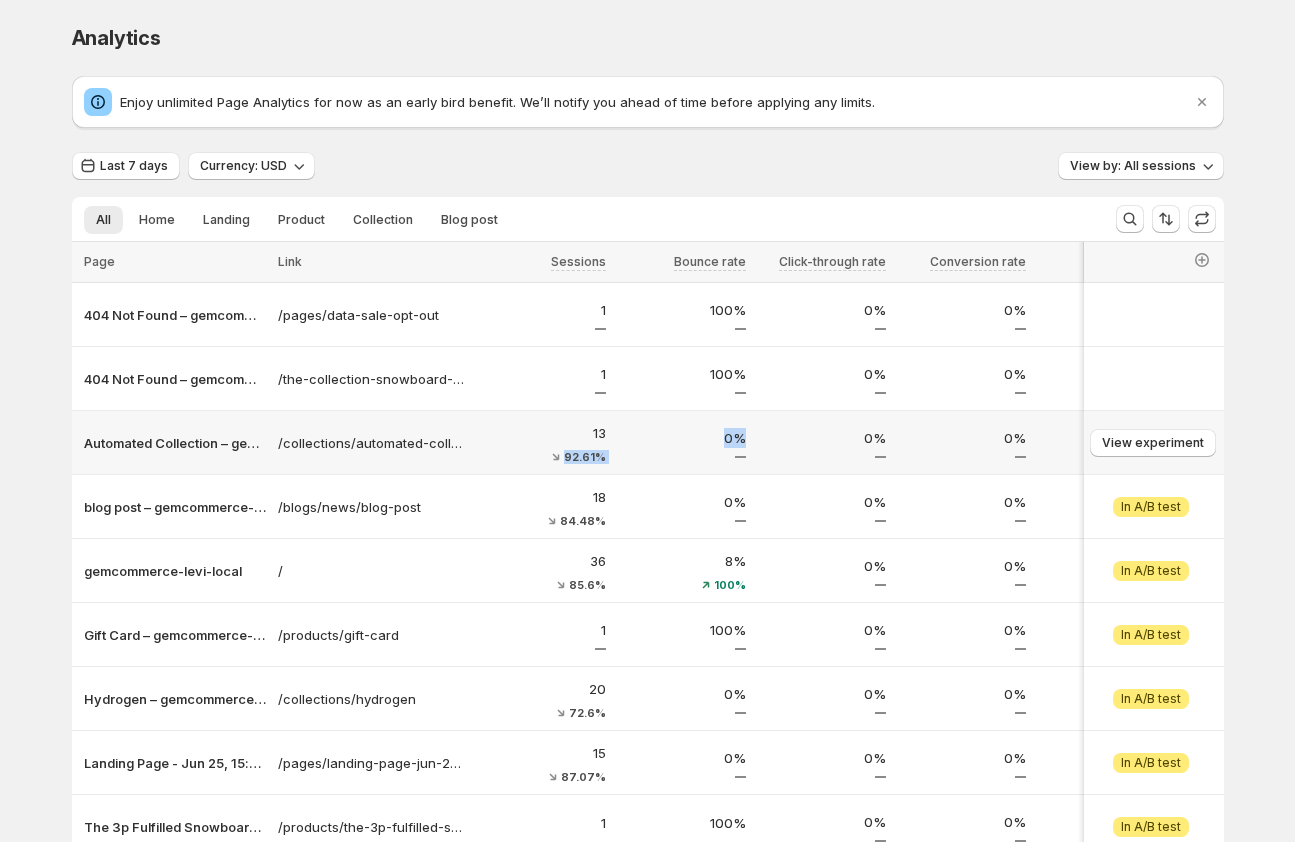 drag, startPoint x: 546, startPoint y: 452, endPoint x: 640, endPoint y: 456, distance: 94.08507 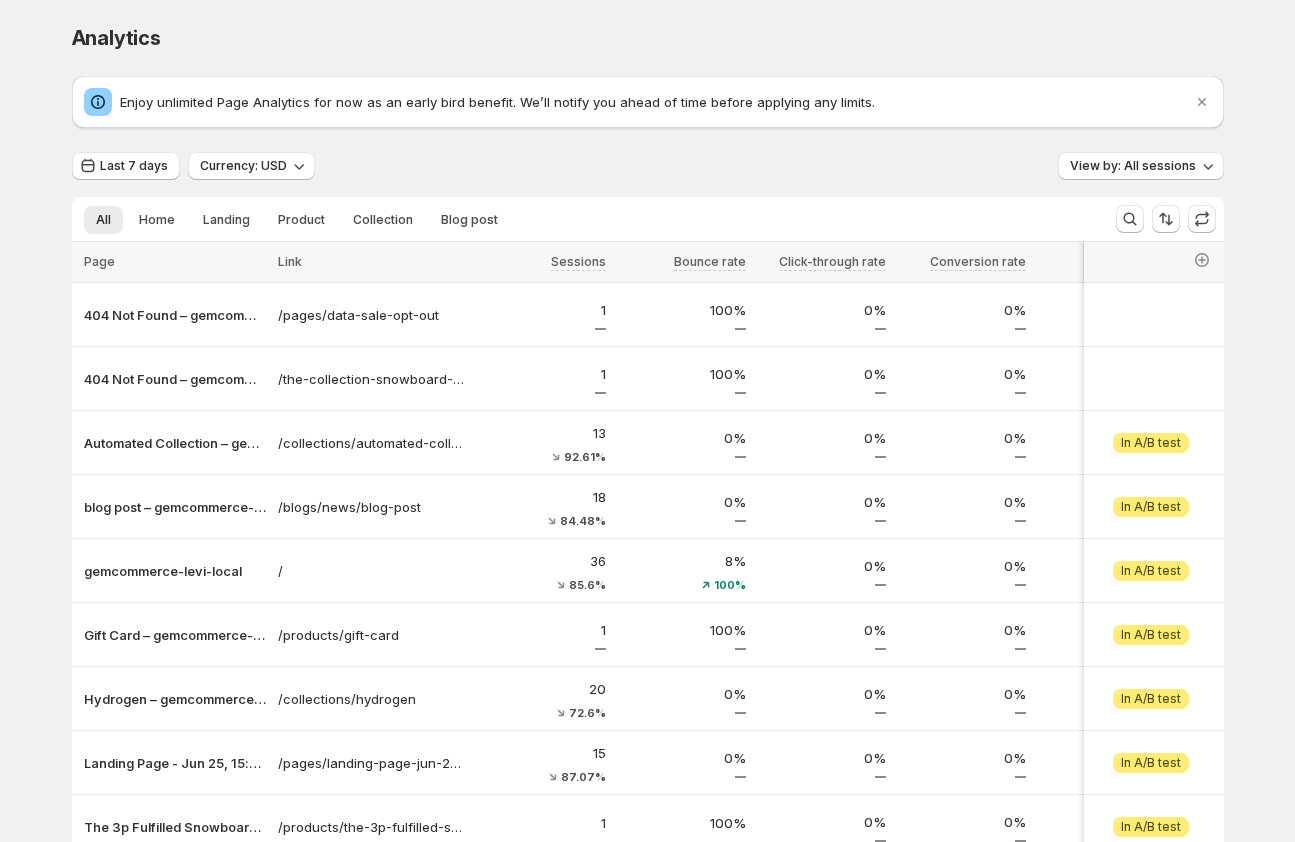 click on "Analytics. This page is ready Analytics Enjoy unlimited Page Analytics for now as an early bird benefit. We’ll notify you ahead of time before applying any limits. Last 7 days Currency: USD View by: All sessions All Home Landing Product Collection Blog post More views All Home Landing Product Collection Blog post More views Page Link Sessions Bounce rate Click-through rate Conversion rate Visitors Avg time on page Pageviews Revenue per visitor Added to cart Reached checkout Completed checkout Revenue per visitor Cart additions Add to cart rate Orders Average order value Select all 10 Items 0 selected Page Link Sessions Bounce rate Click-through rate Conversion rate Visitors Avg time on page Pageviews Revenue per visitor Added to cart Reached checkout Completed checkout Revenue per visitor Cart additions Add to cart rate Orders Average order value 404 Not Found – gemcommerce-levi-local /pages/data-sale-opt-out 1 100% 0% 0% 1 0.00s 1 $0.00 0 0 0 $0.00 0 0% 0 $0.00 404 Not Found – gemcommerce-levi-local 1" at bounding box center [648, 540] 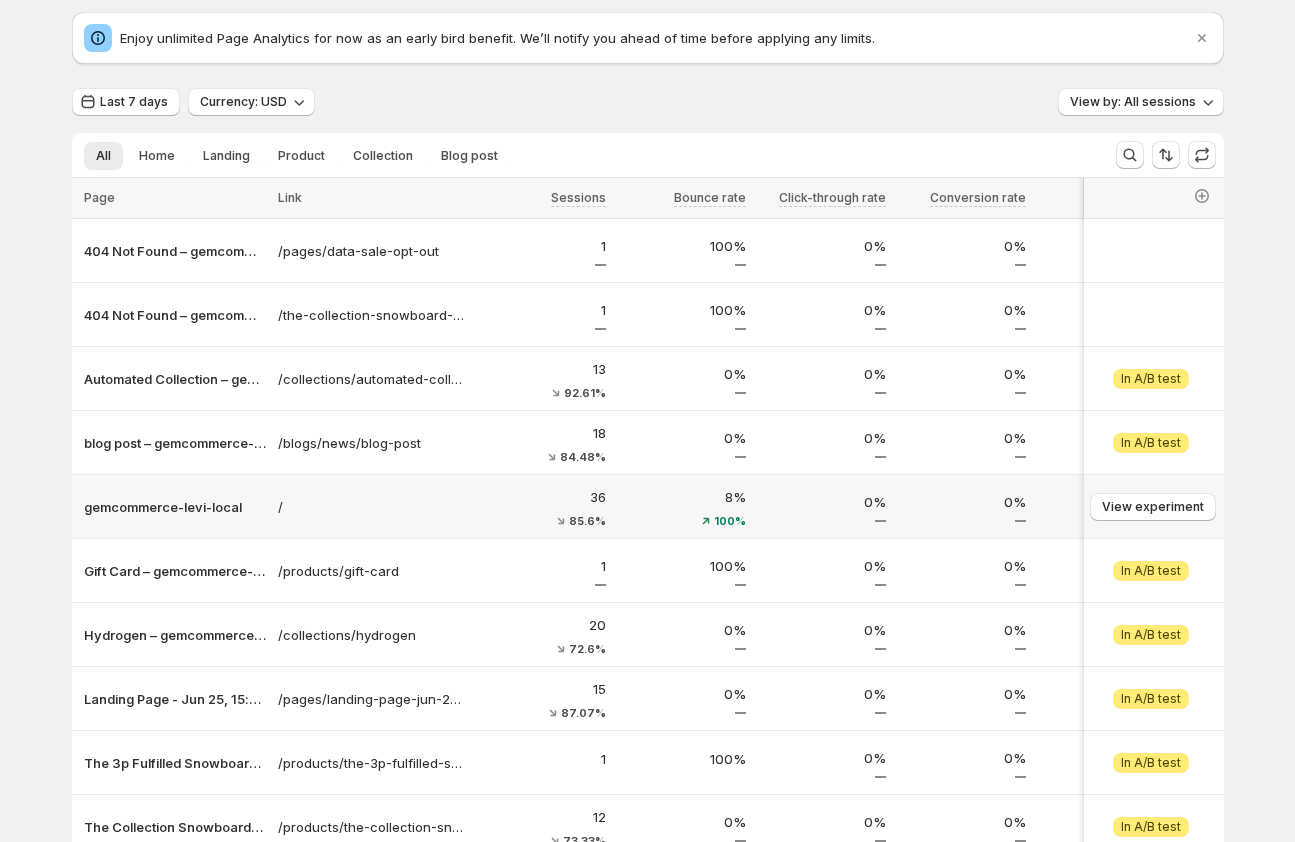 scroll, scrollTop: 247, scrollLeft: 0, axis: vertical 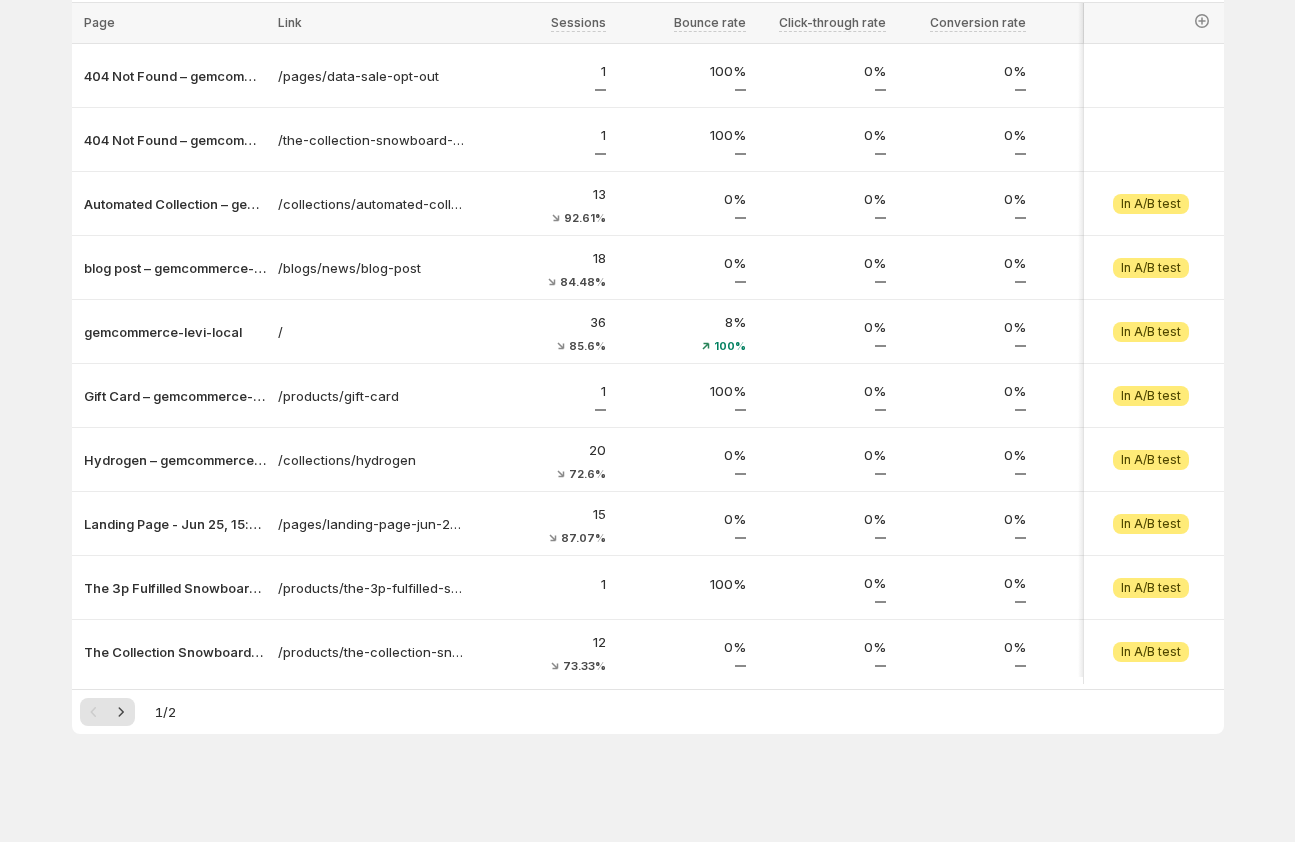 drag, startPoint x: 338, startPoint y: 688, endPoint x: 618, endPoint y: 692, distance: 280.02856 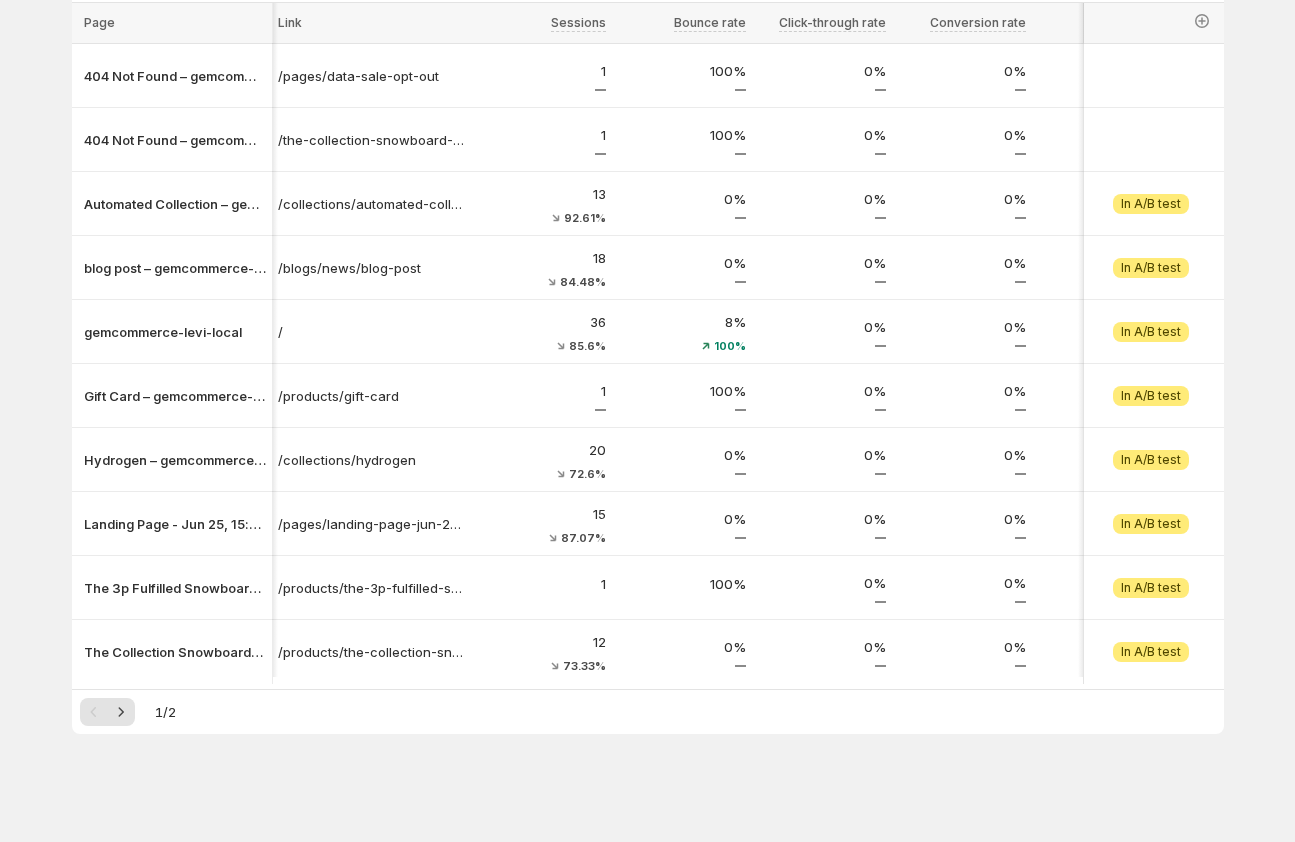 scroll, scrollTop: 0, scrollLeft: 730, axis: horizontal 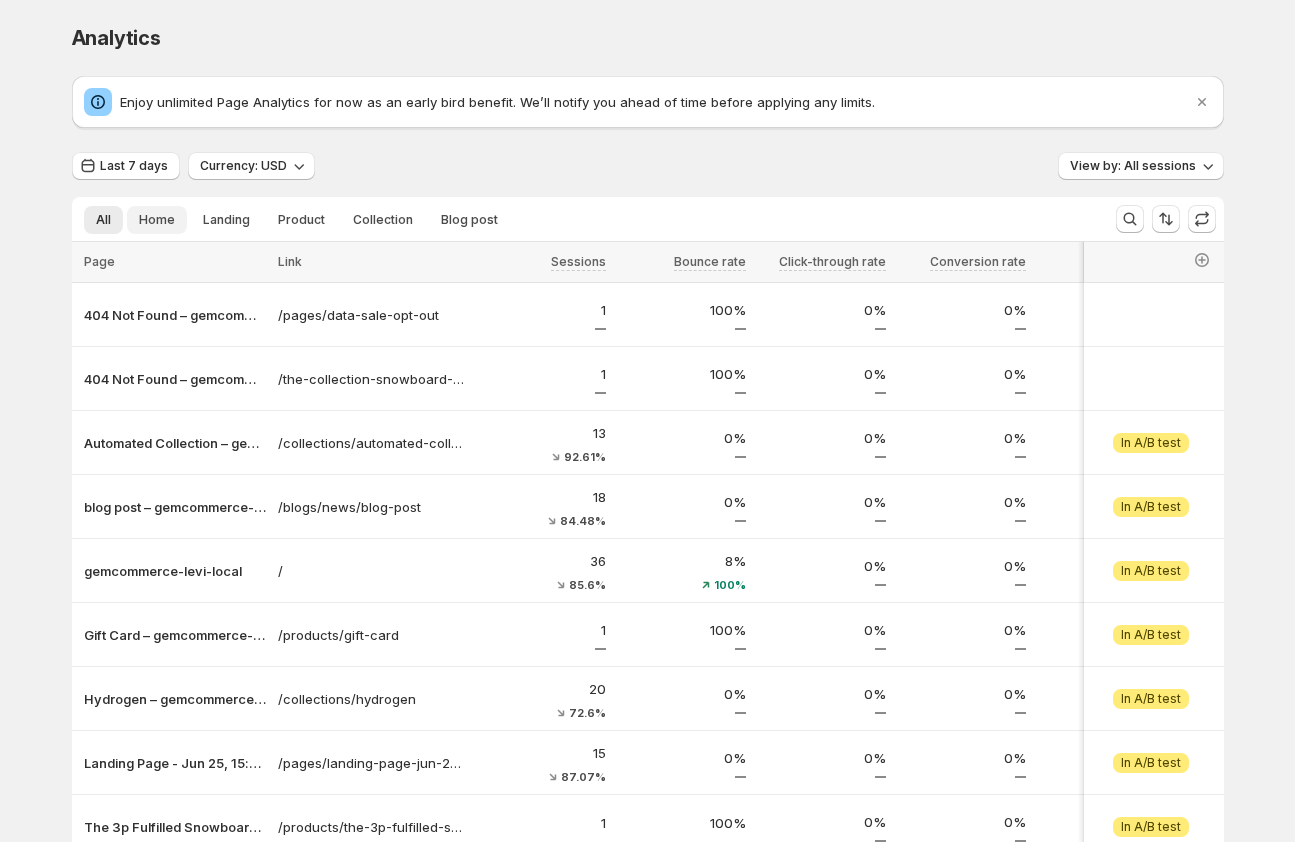 click on "Home" at bounding box center (157, 220) 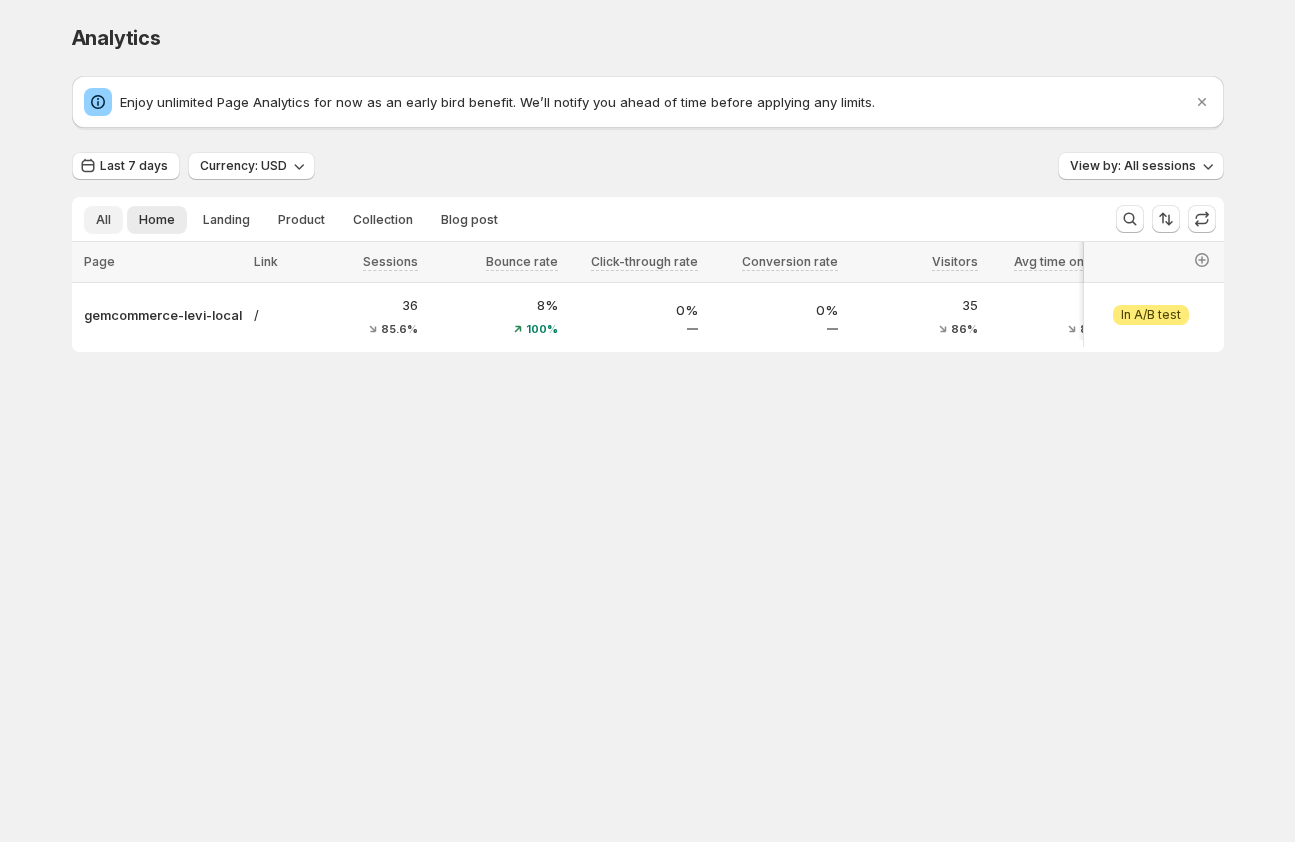 click on "All" at bounding box center [103, 220] 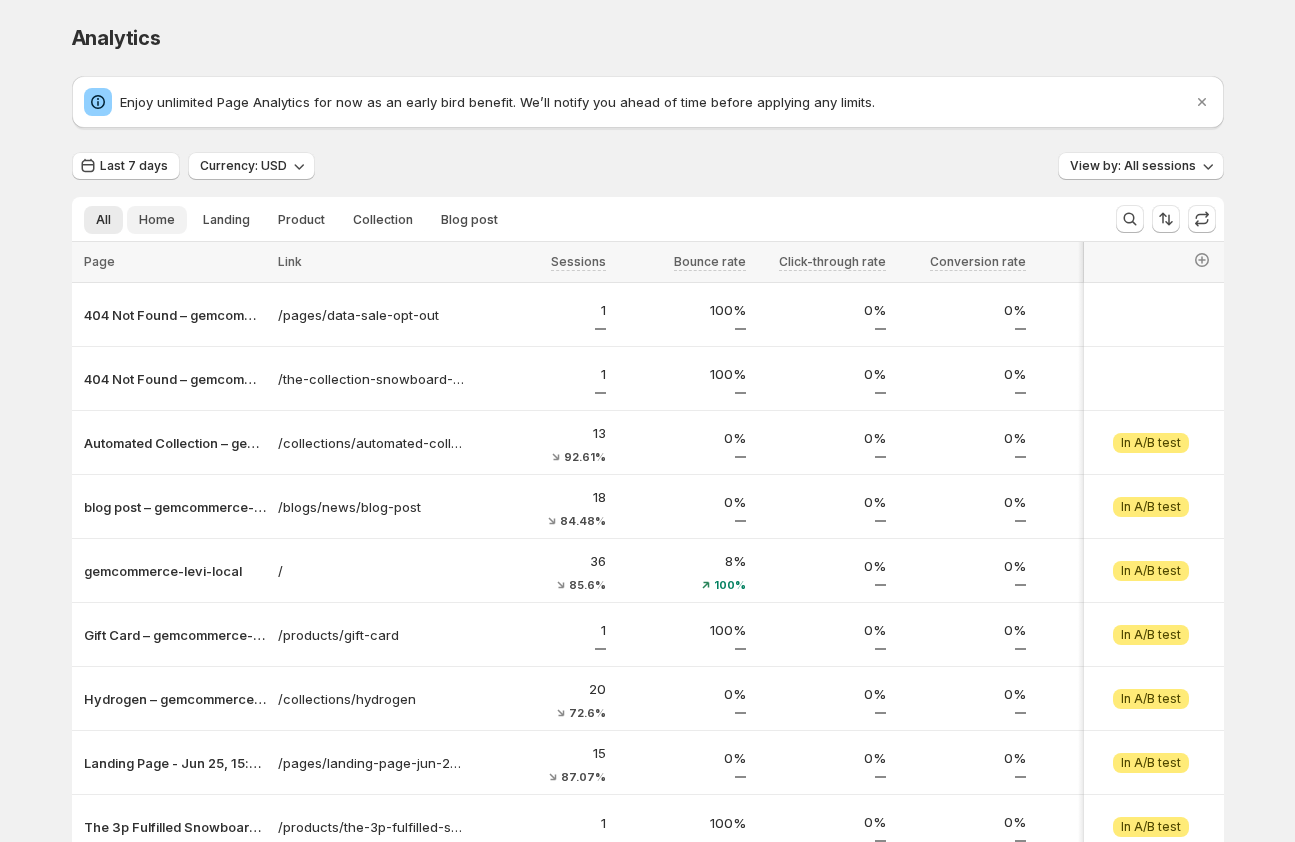 click on "Home" at bounding box center [157, 220] 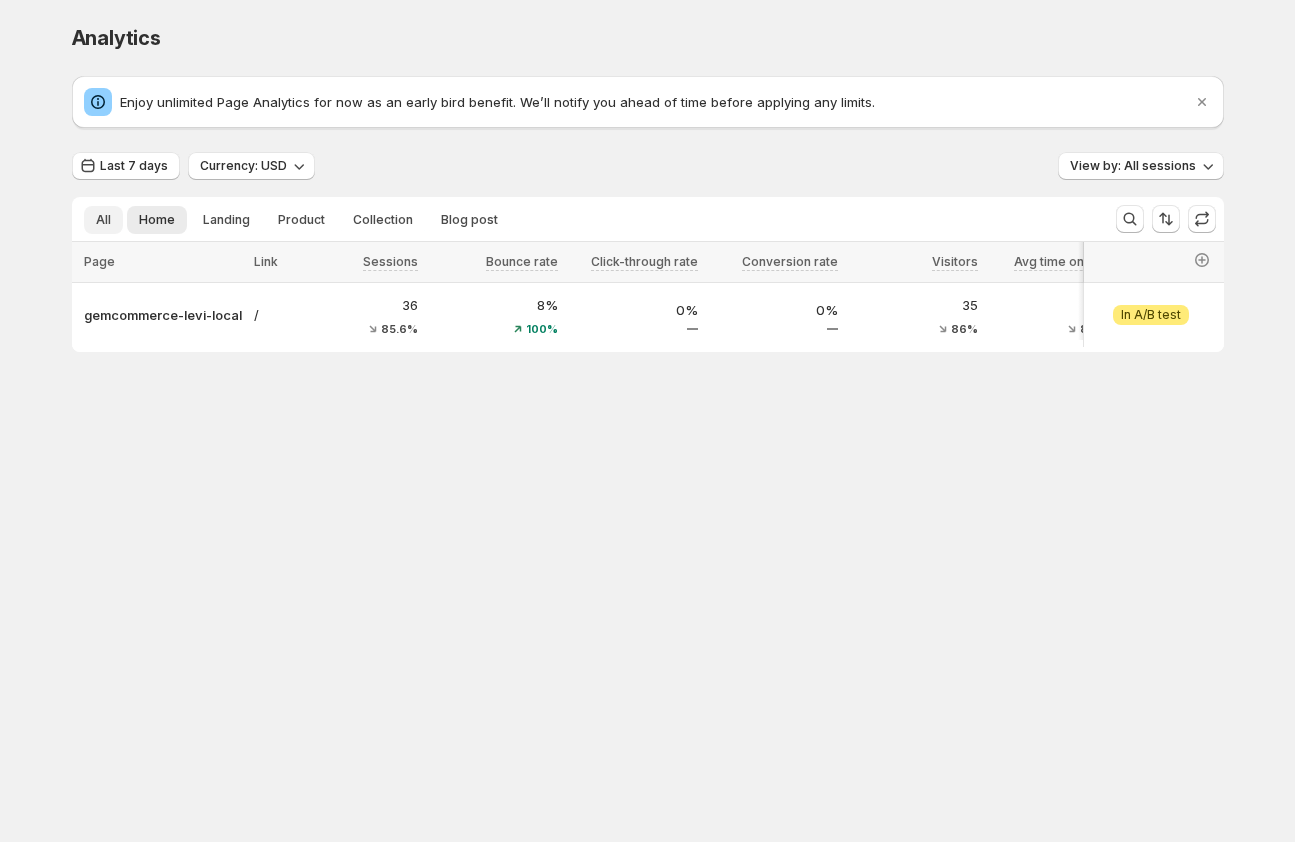 click on "All" at bounding box center (103, 220) 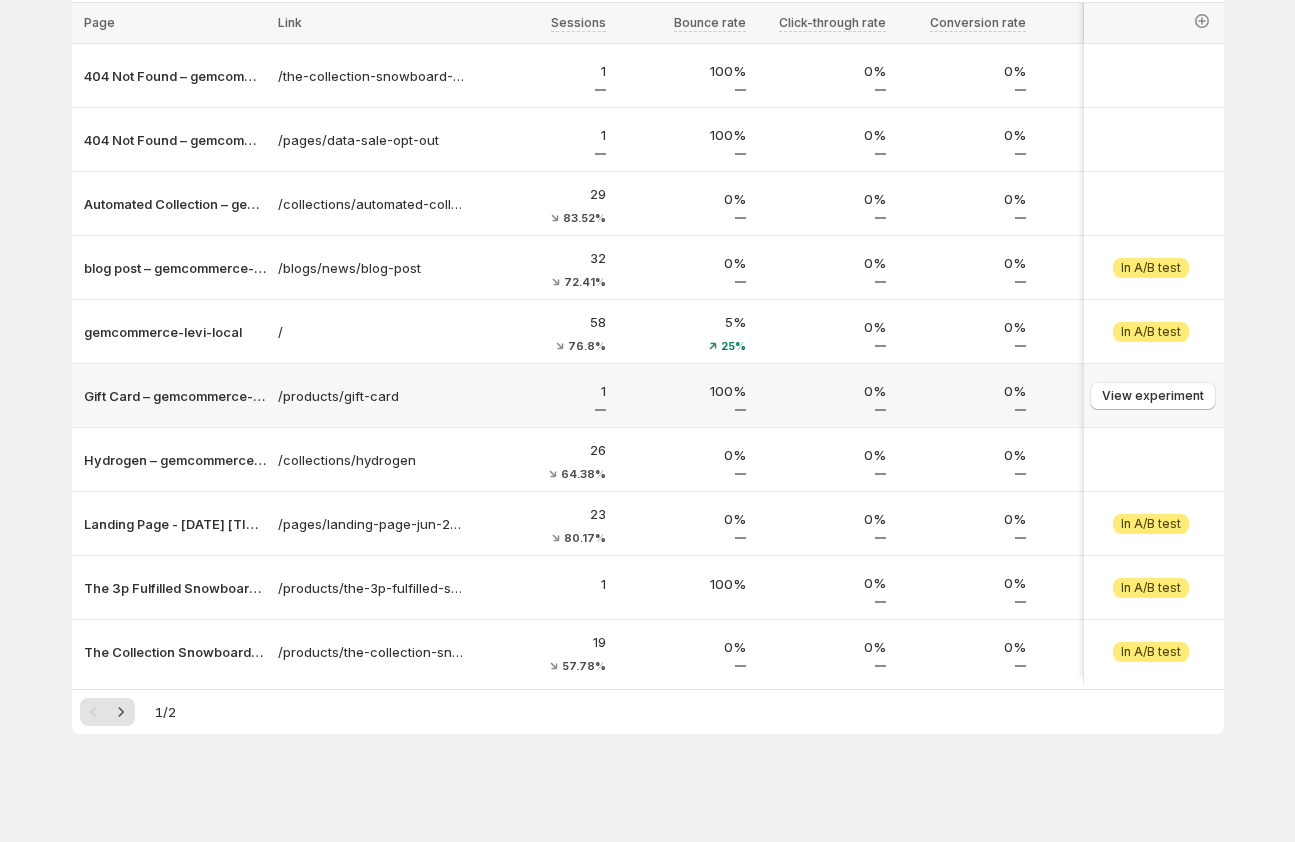 scroll, scrollTop: 0, scrollLeft: 0, axis: both 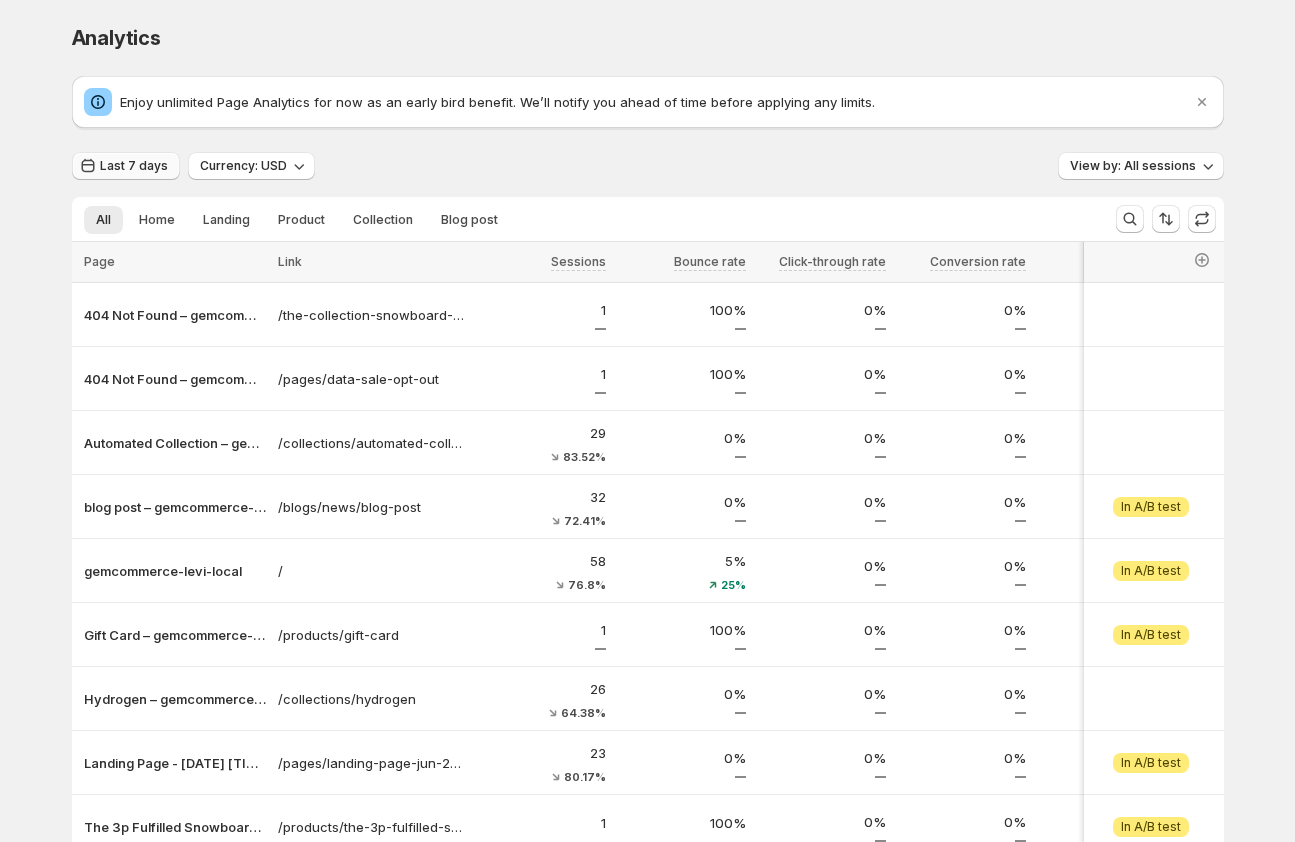 click on "Last 7 days" at bounding box center [134, 166] 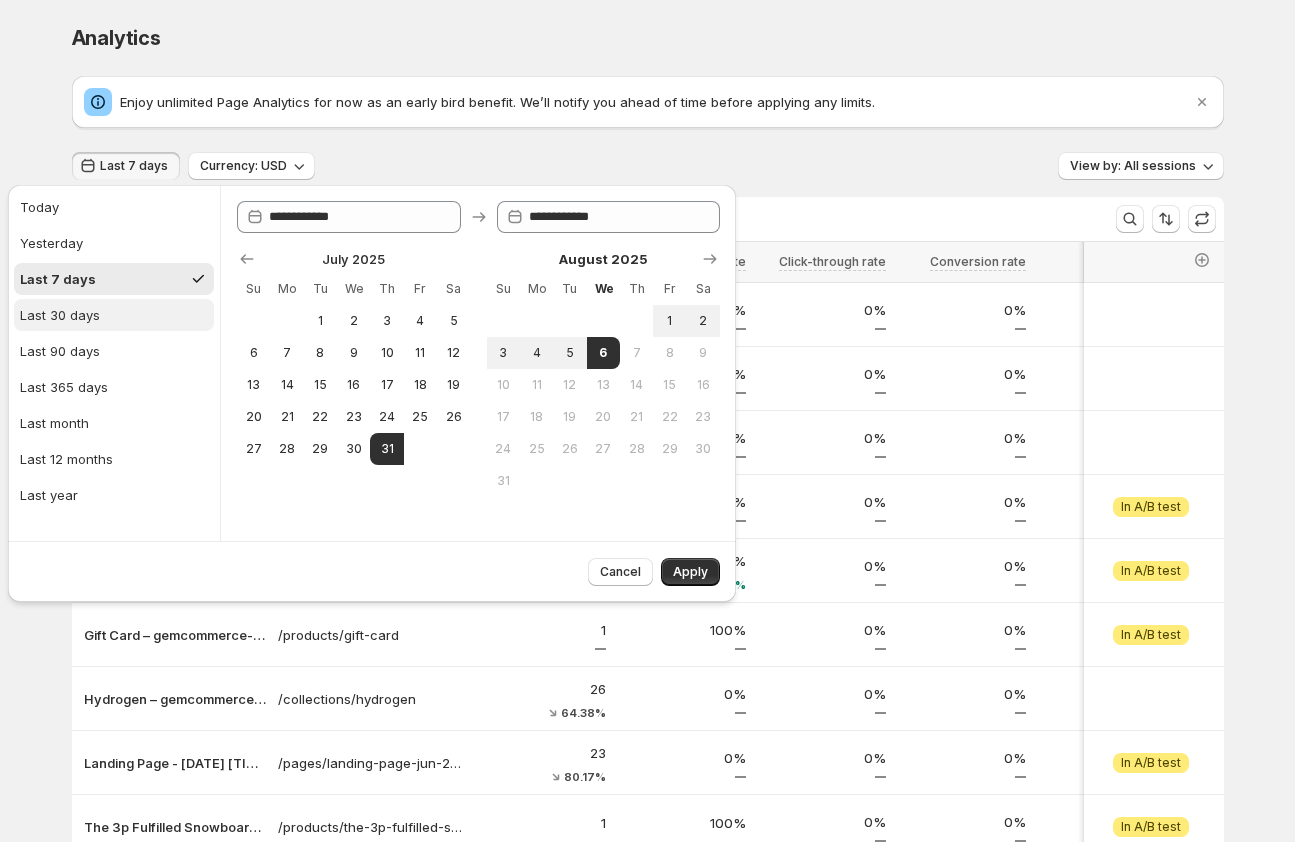 click on "Last 30 days" at bounding box center [60, 315] 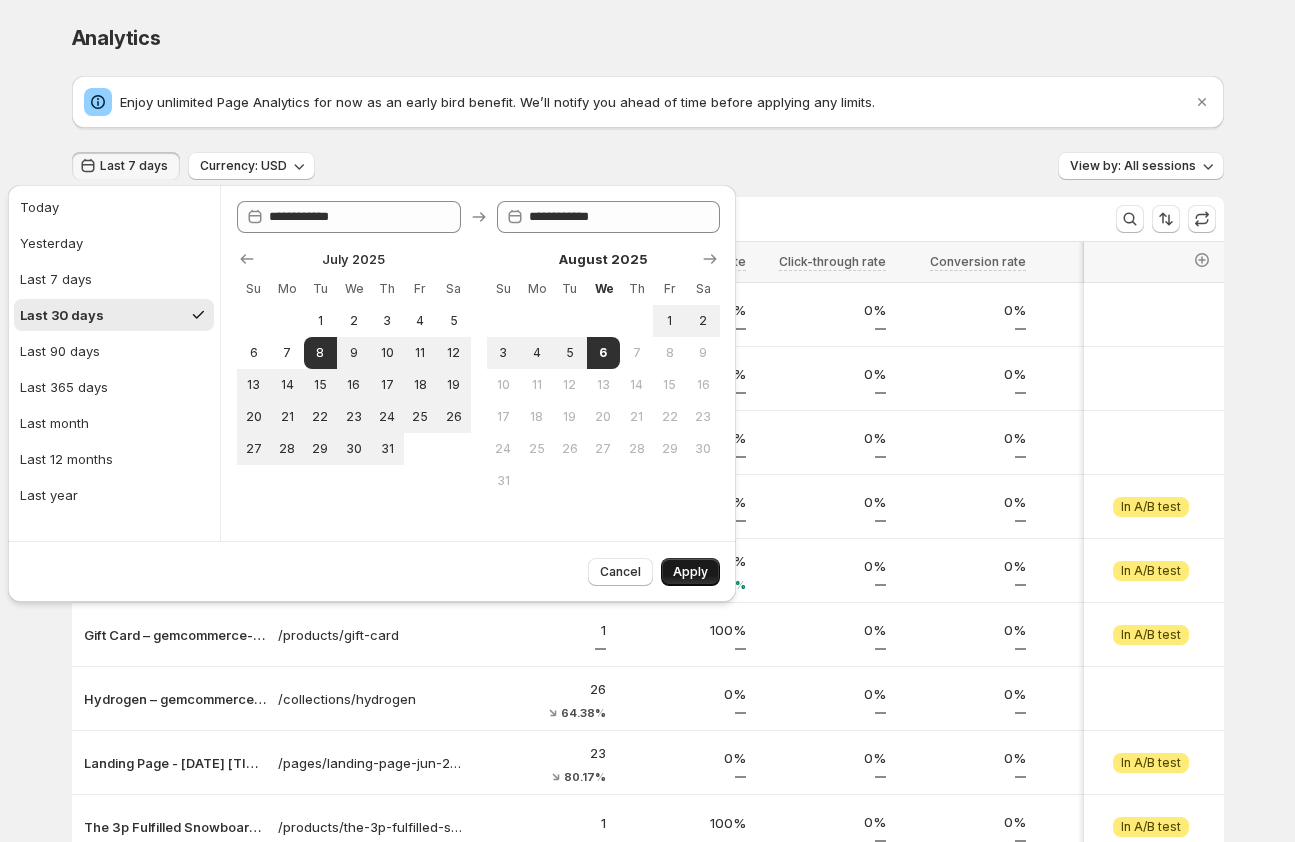 click on "Apply" at bounding box center [690, 572] 